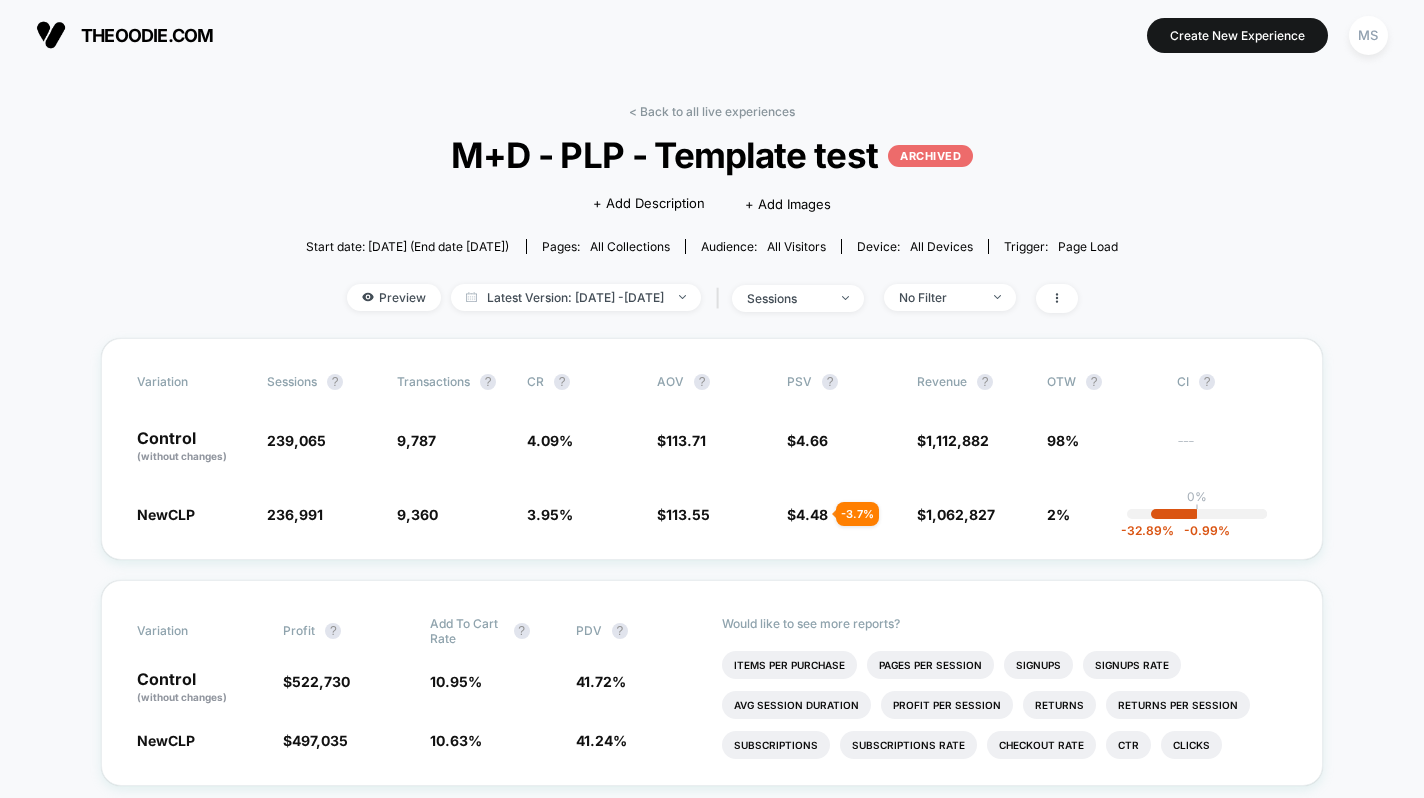 scroll, scrollTop: 0, scrollLeft: 0, axis: both 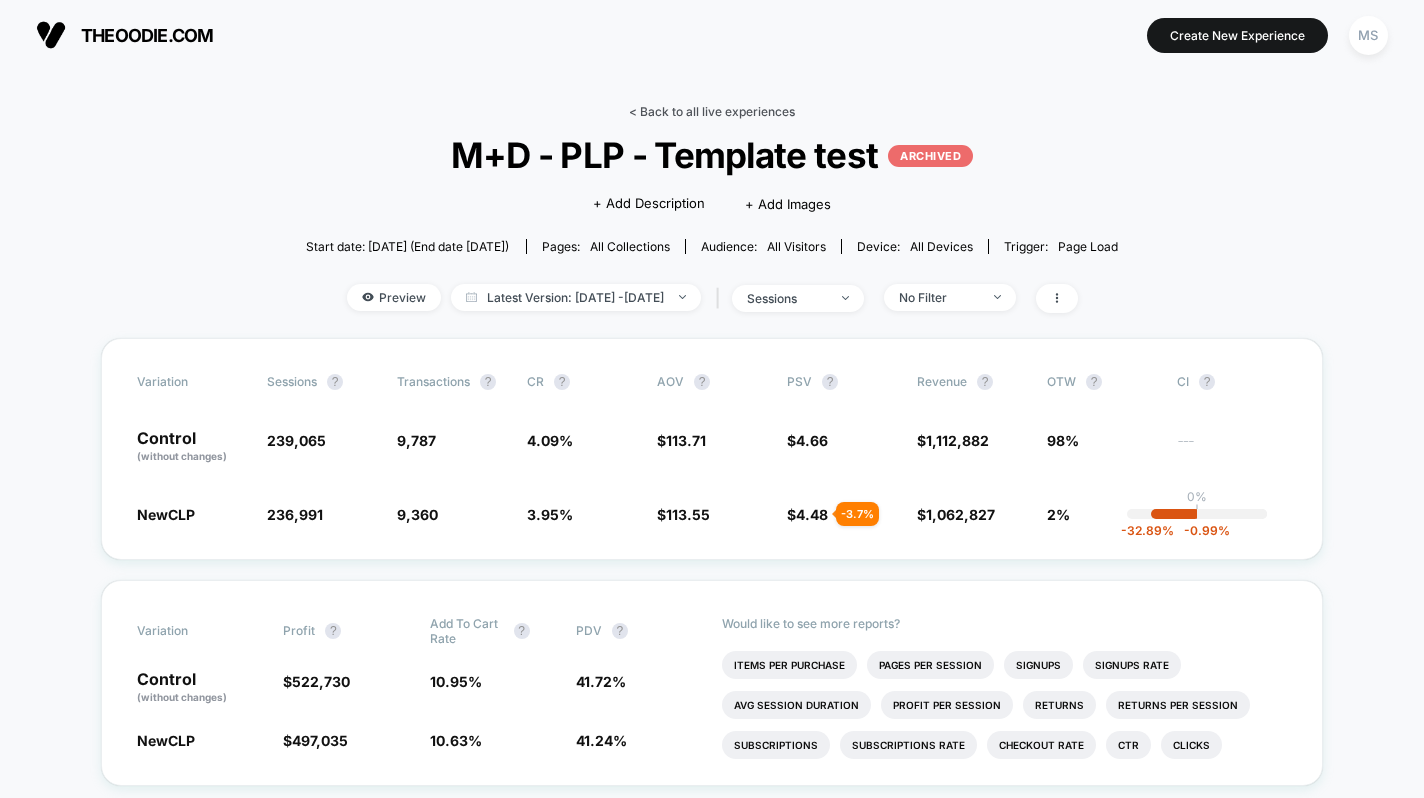 click on "< Back to all live experiences" at bounding box center [712, 111] 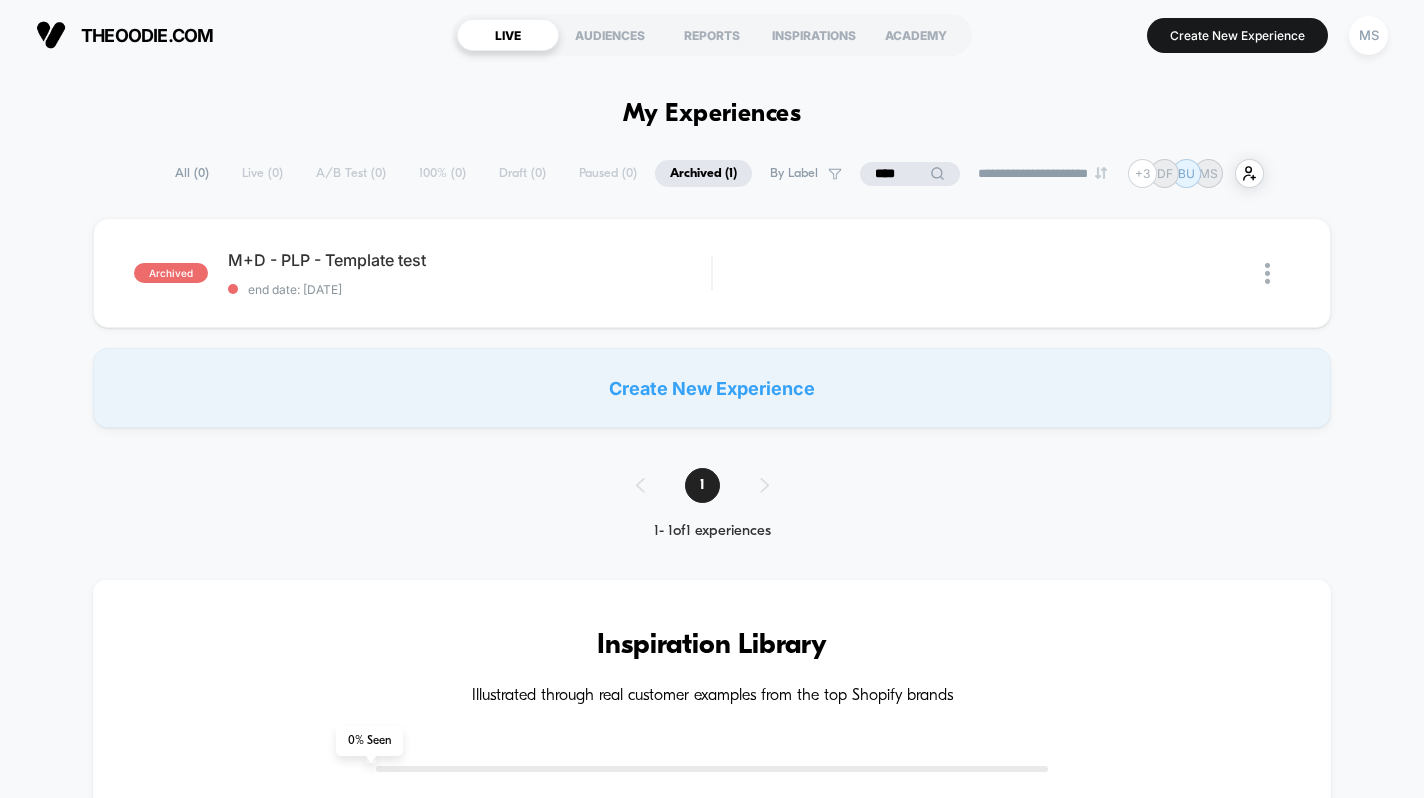 click on "****" at bounding box center [910, 174] 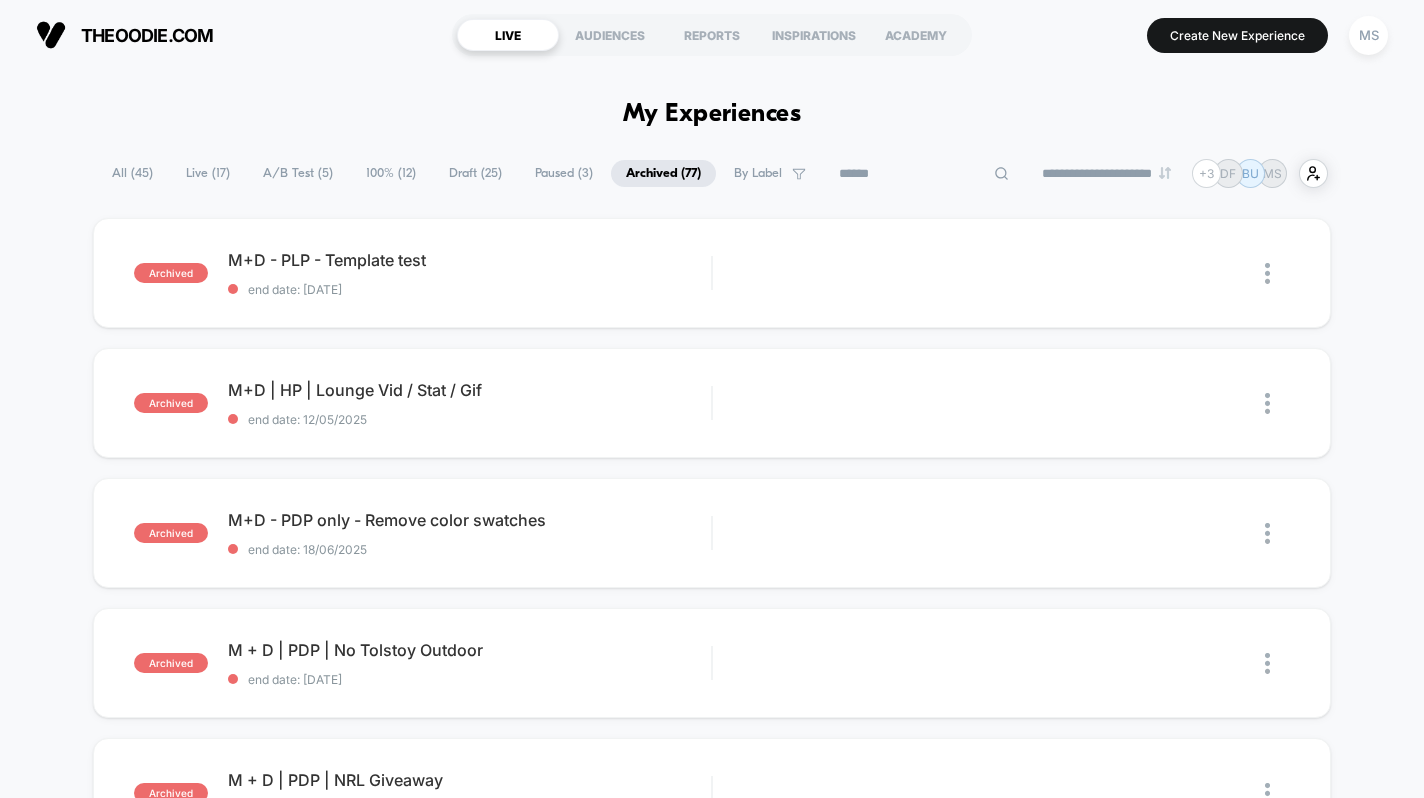 type 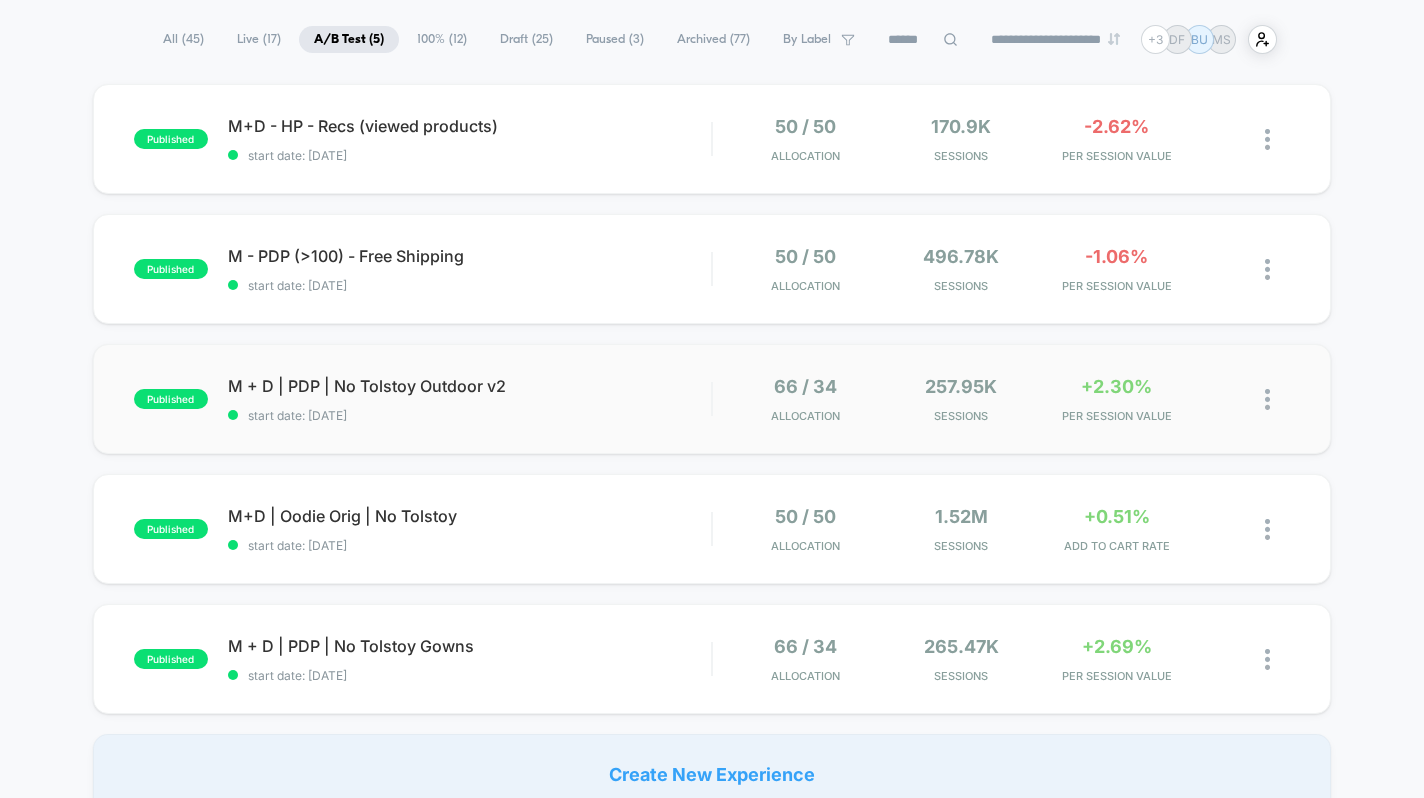 scroll, scrollTop: 139, scrollLeft: 0, axis: vertical 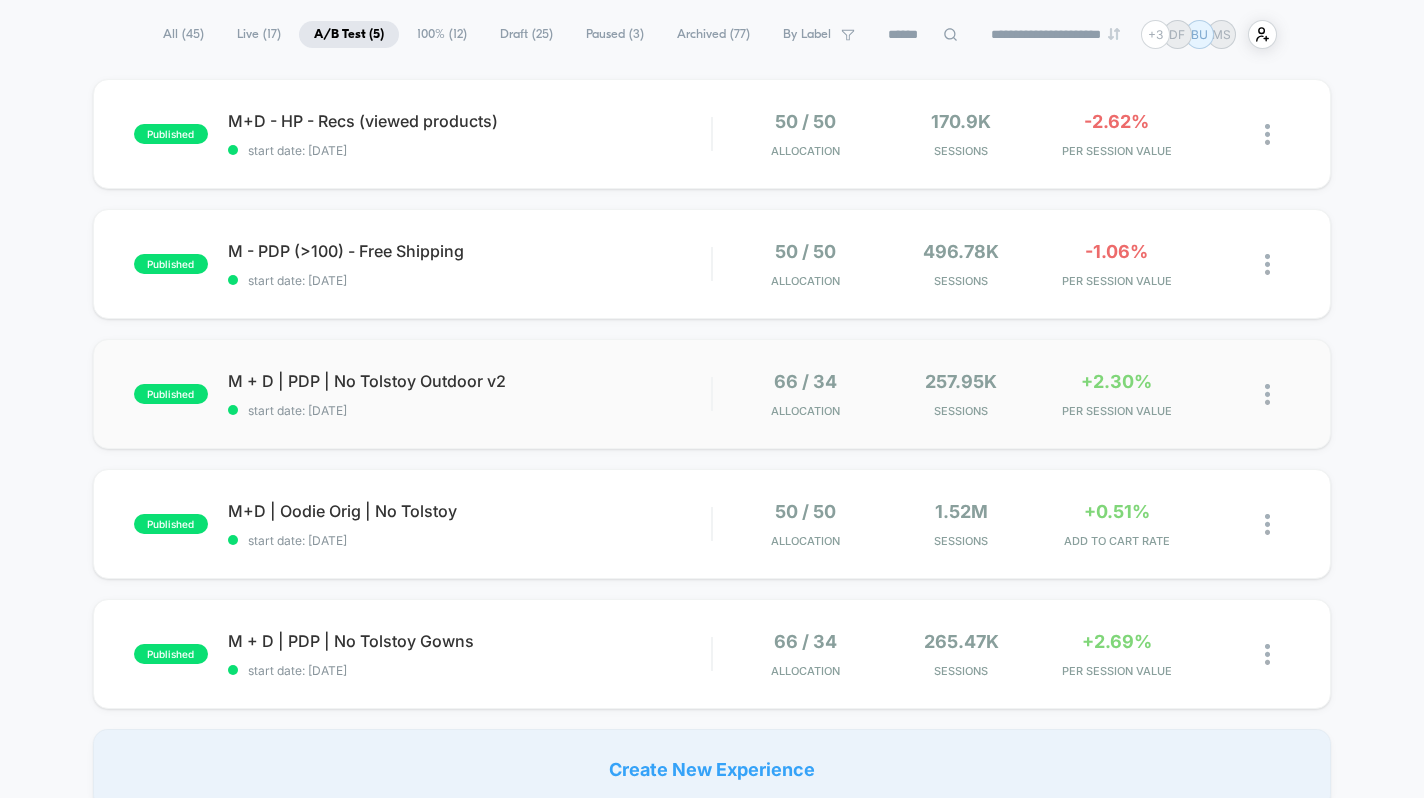 click at bounding box center (1267, 394) 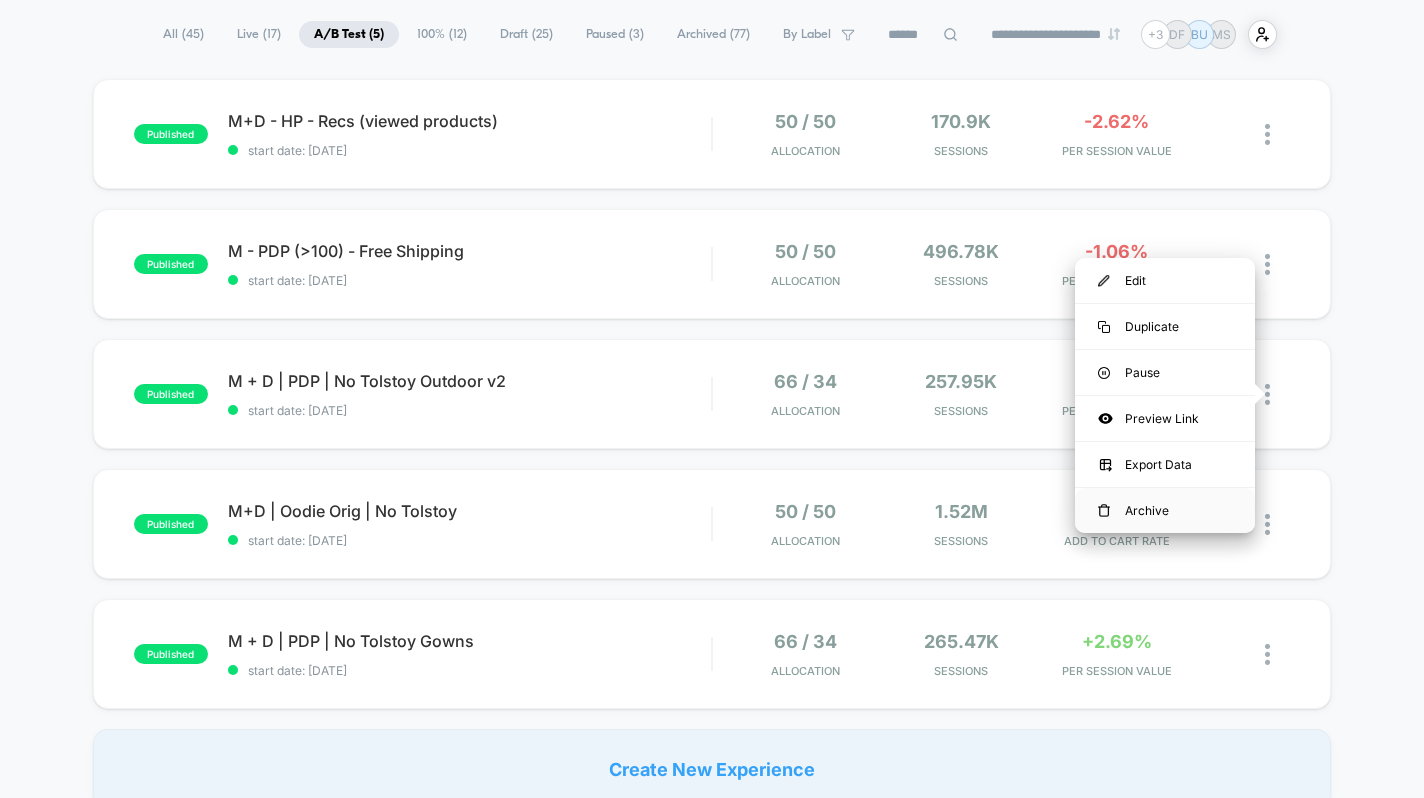 click on "Archive" at bounding box center (1165, 510) 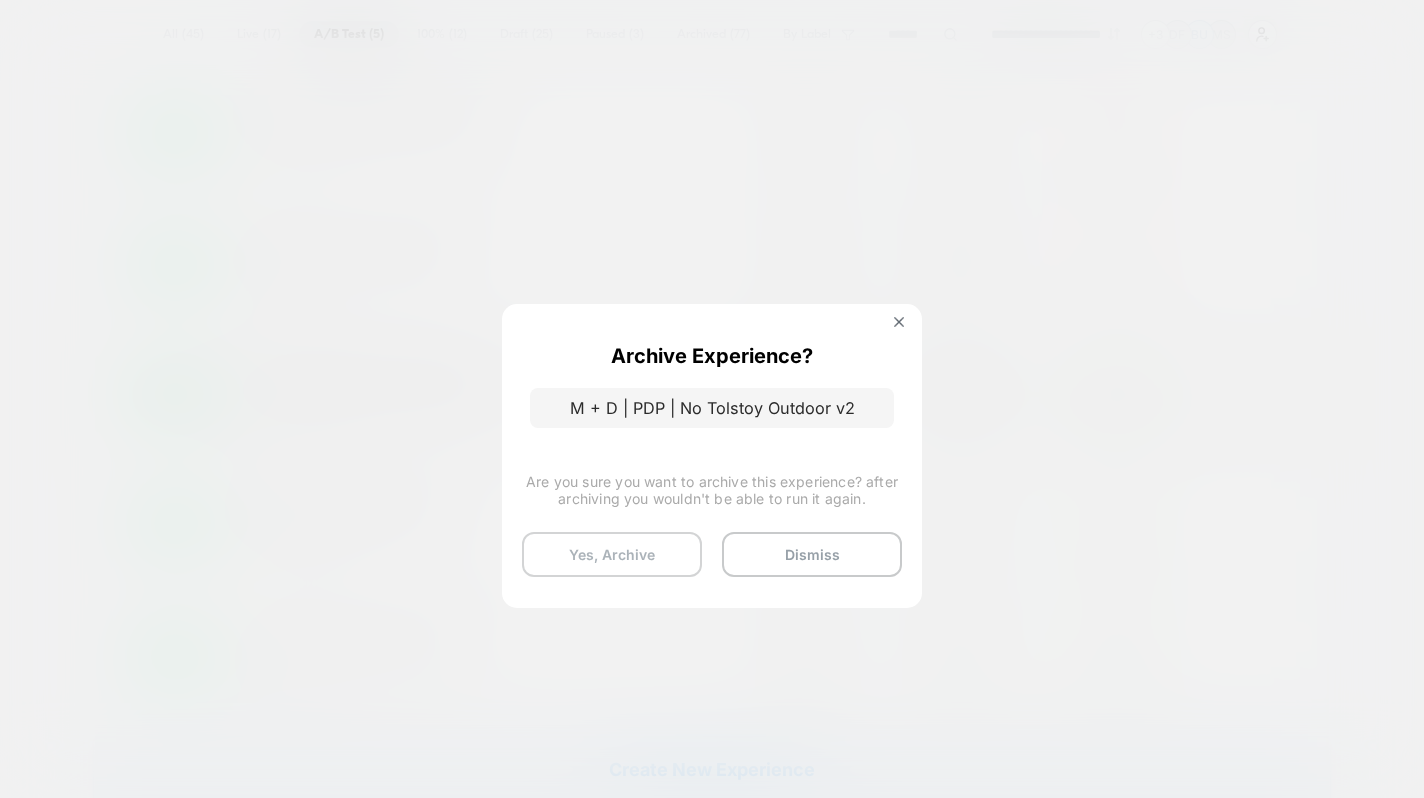 click on "Yes, Archive" at bounding box center [612, 554] 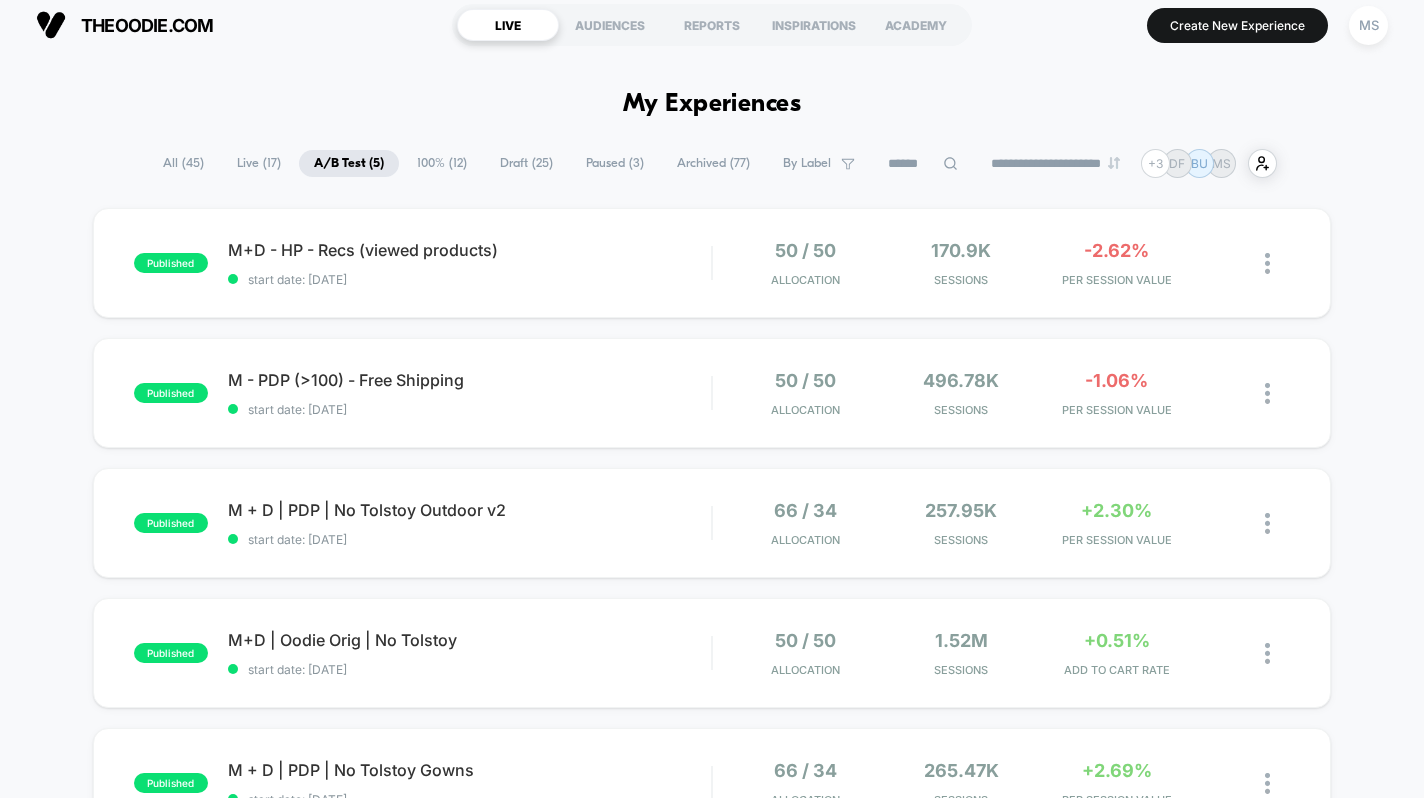 scroll, scrollTop: 139, scrollLeft: 0, axis: vertical 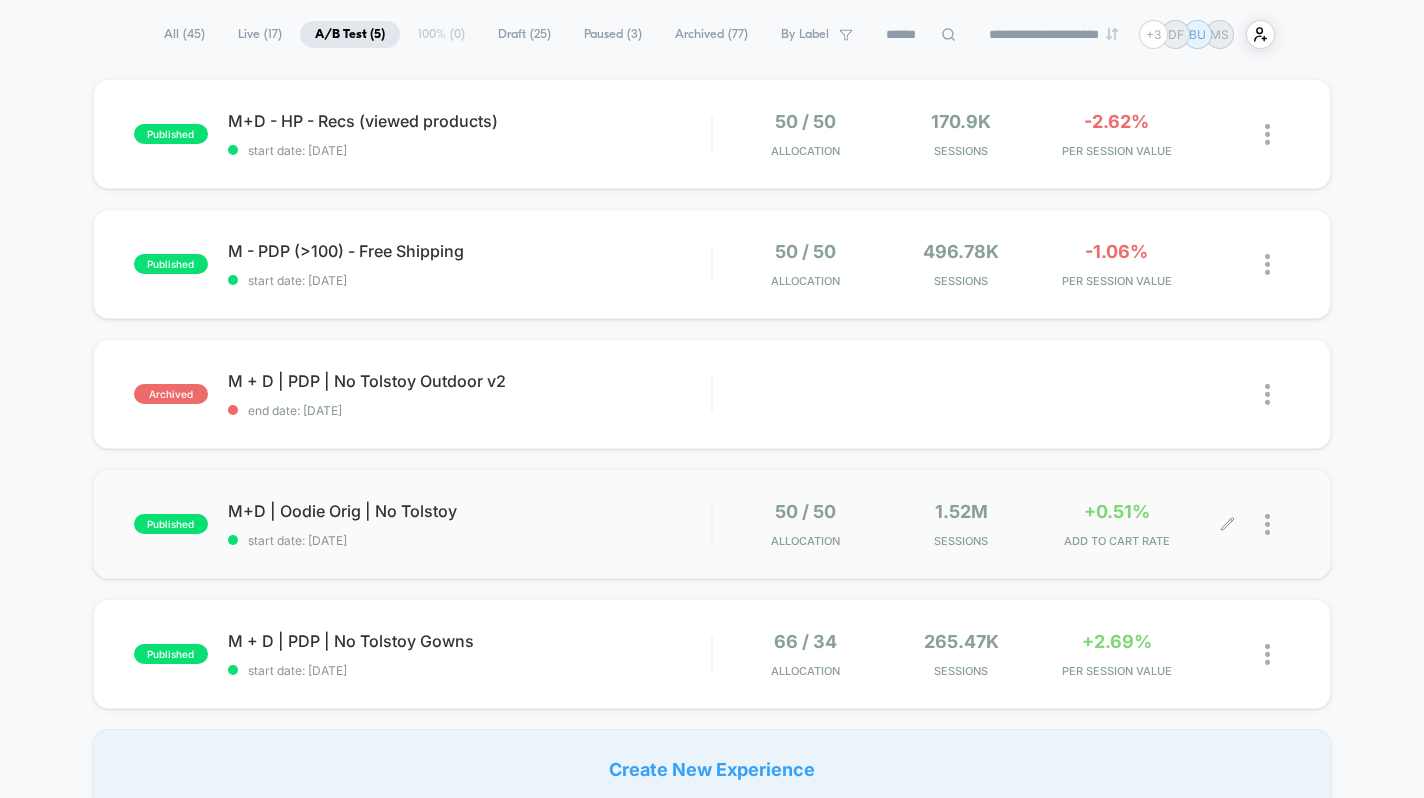 click at bounding box center (1259, 524) 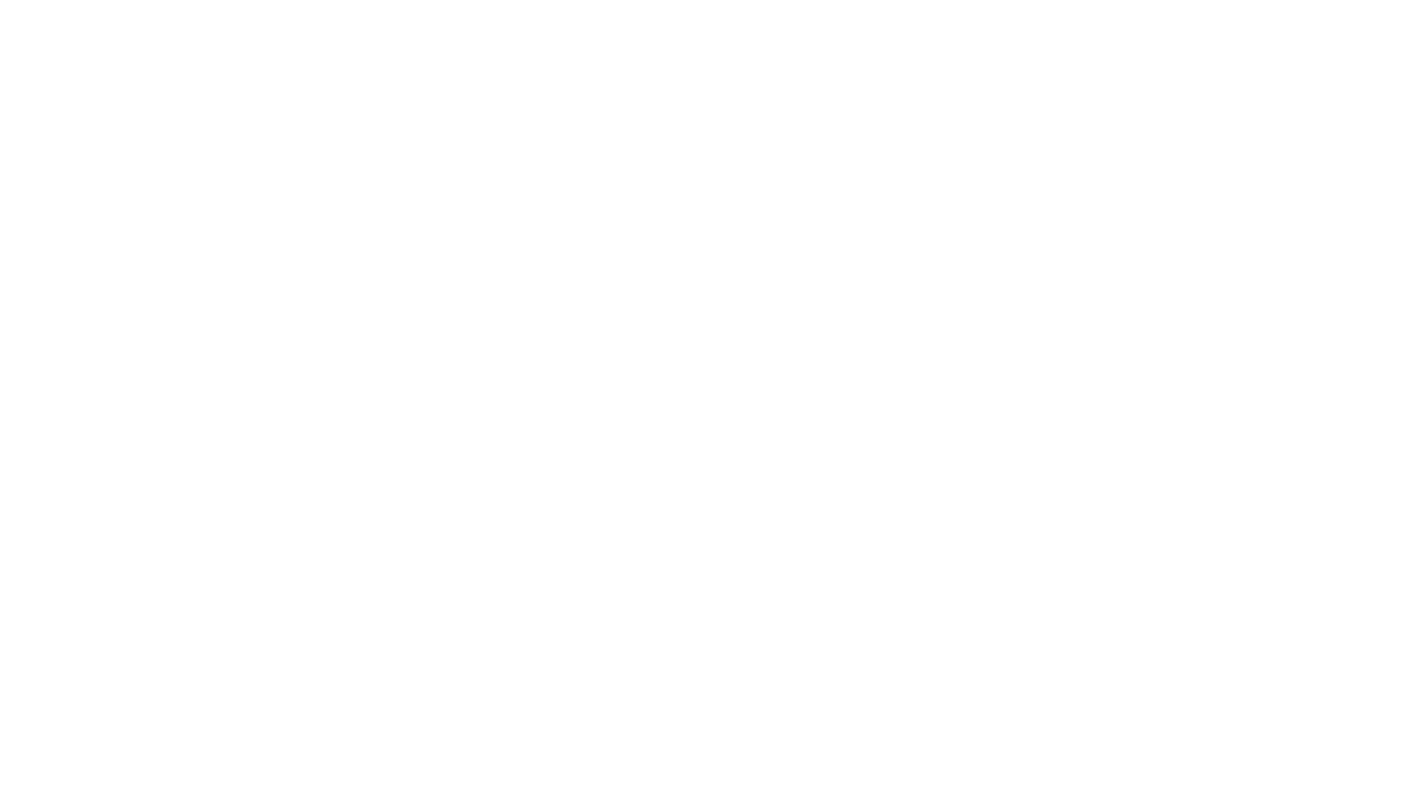 scroll, scrollTop: 0, scrollLeft: 0, axis: both 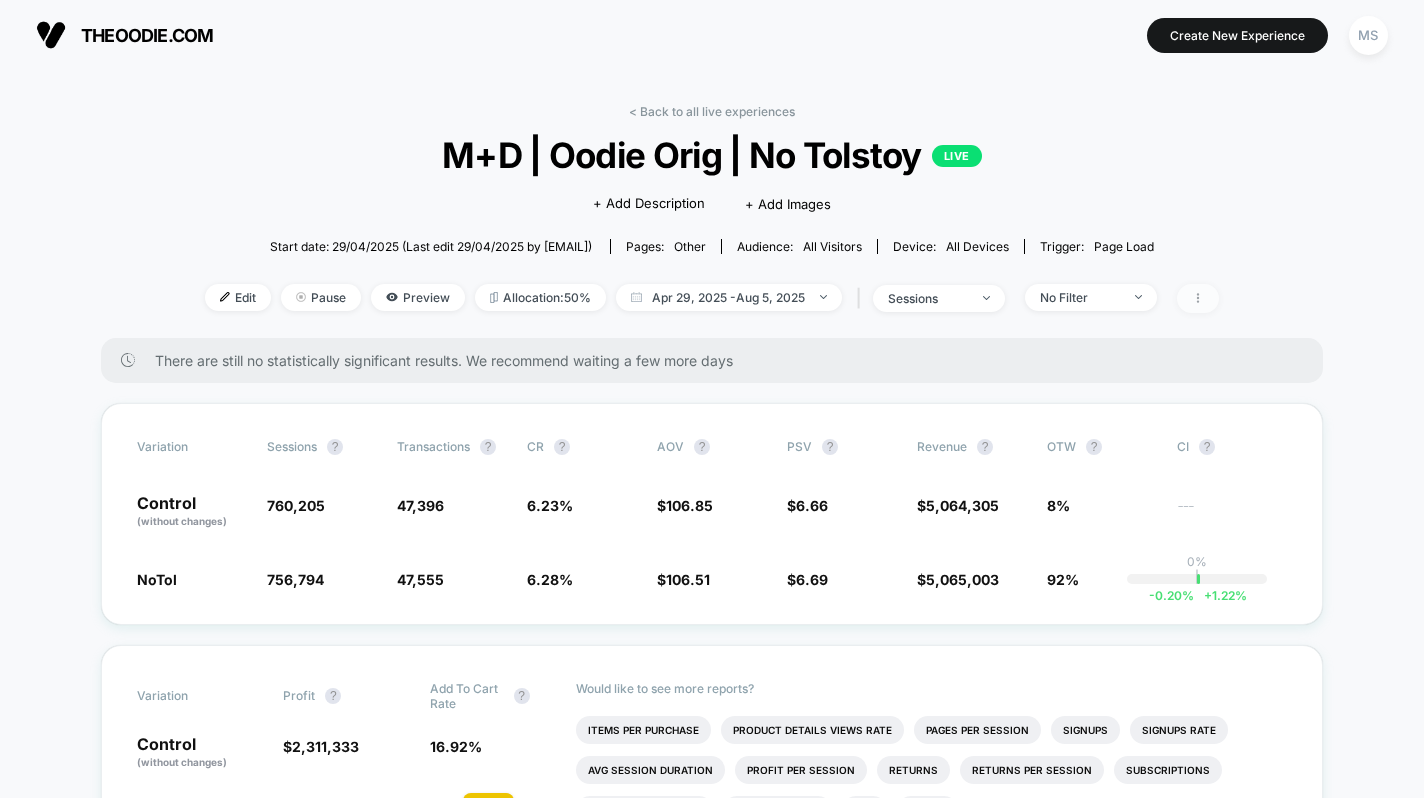 click at bounding box center (1198, 298) 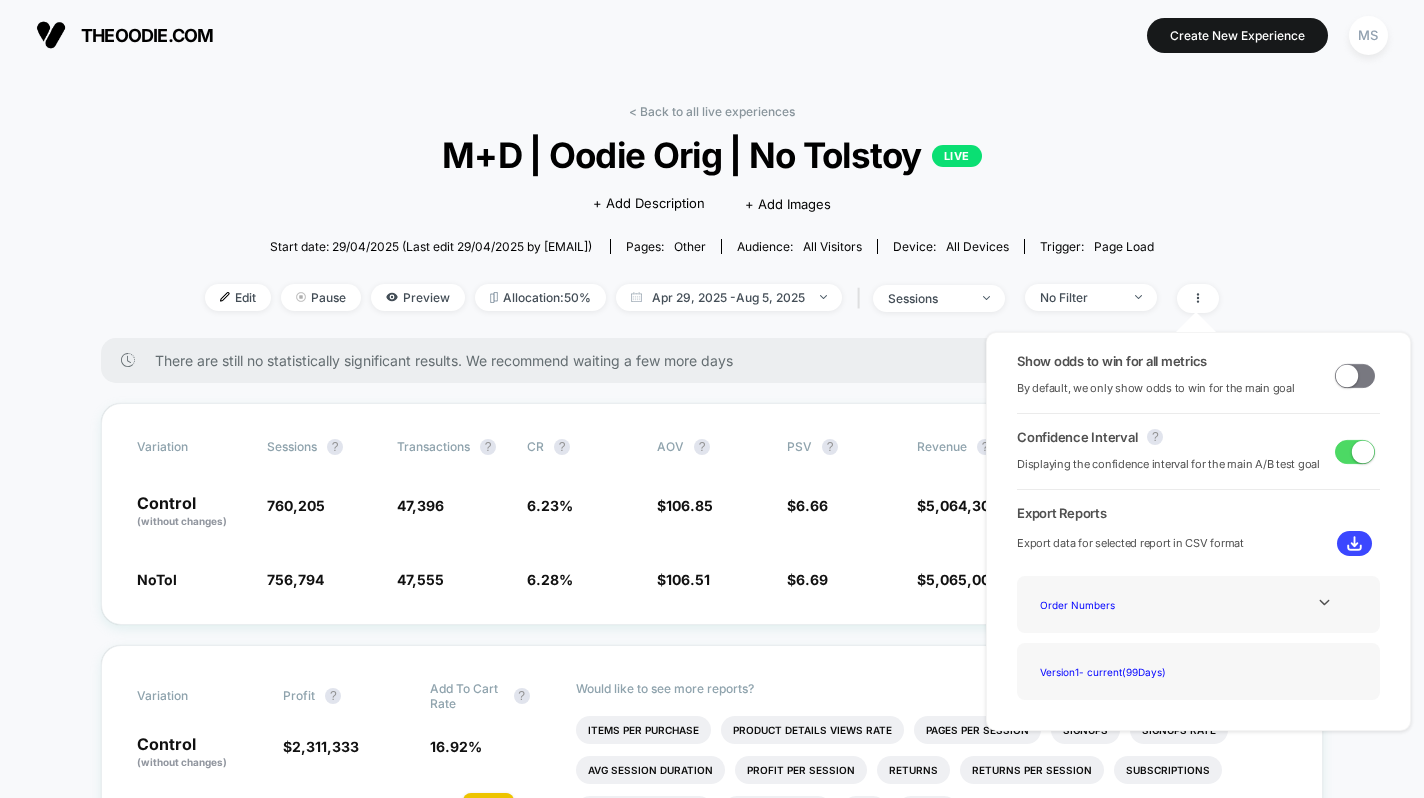 scroll, scrollTop: 0, scrollLeft: 0, axis: both 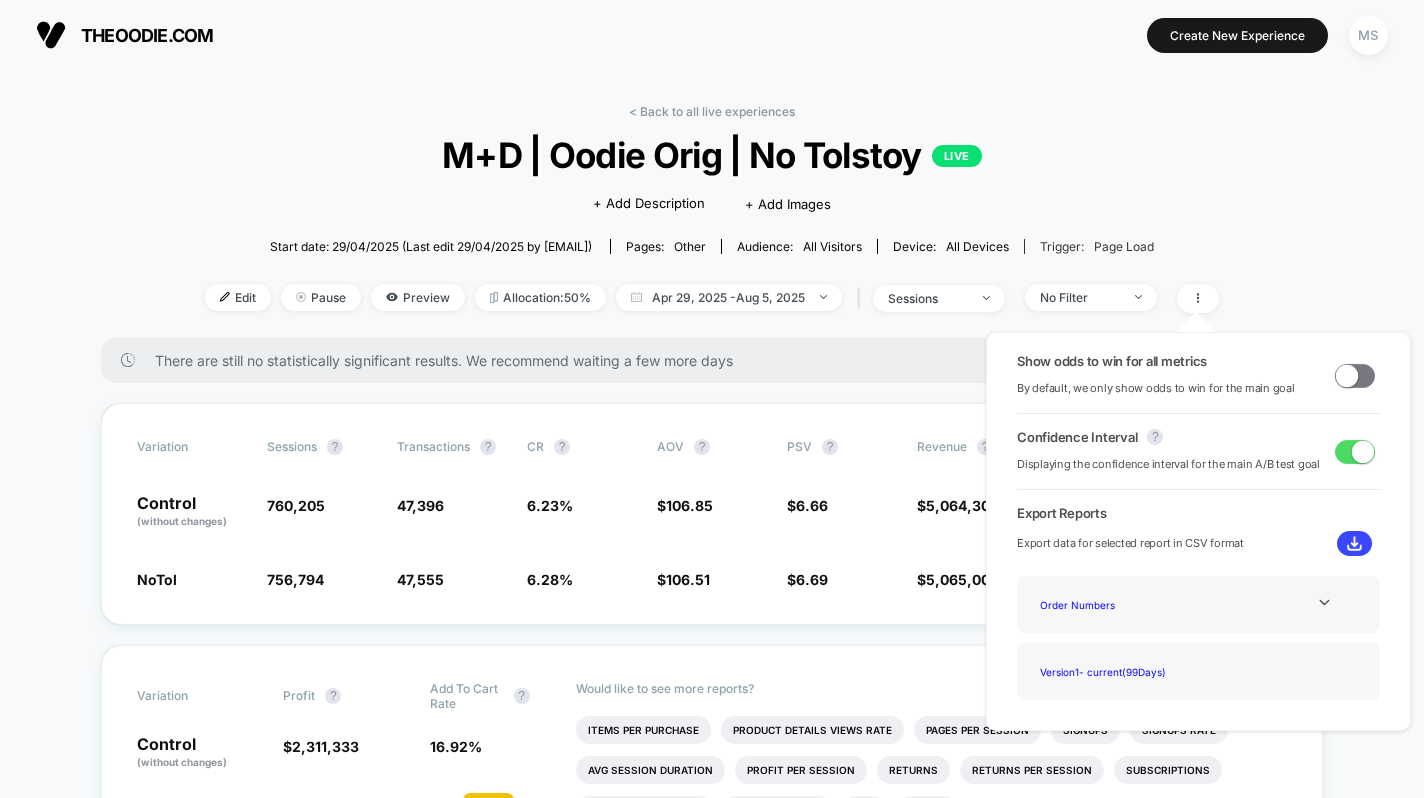 click on "Page Load" at bounding box center [1124, 246] 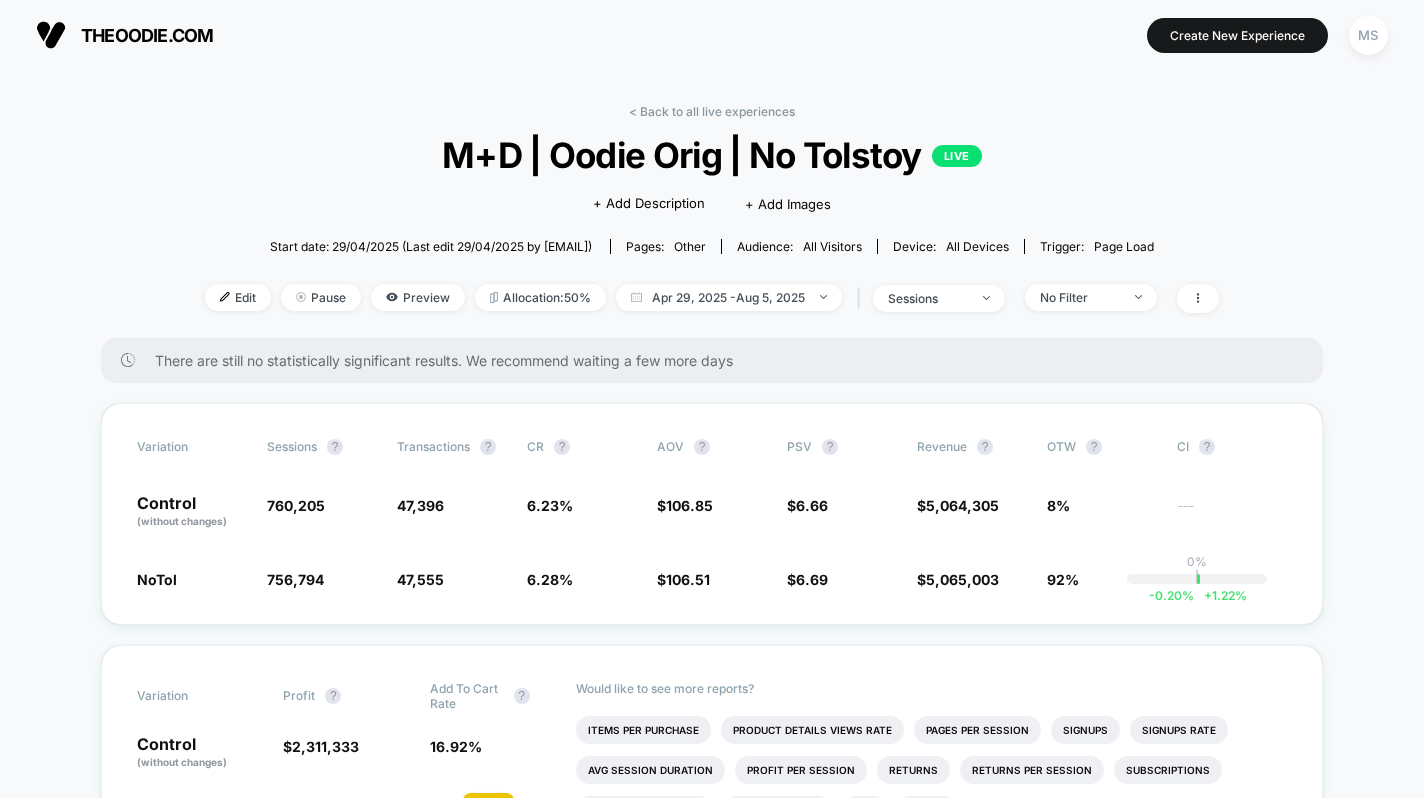 click on "M+D | Oodie Orig | No Tolstoy LIVE" at bounding box center [712, 155] 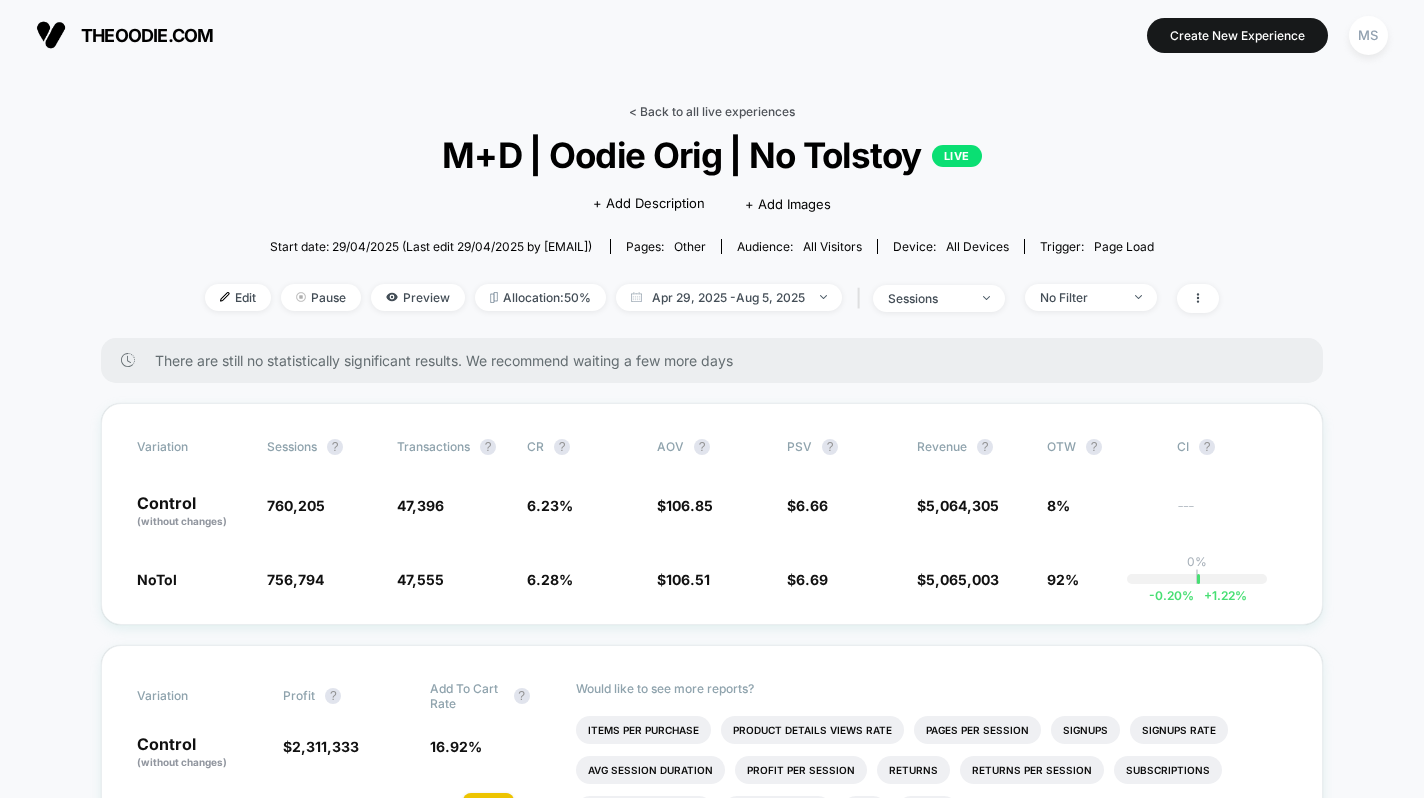 click on "< Back to all live experiences" at bounding box center (712, 111) 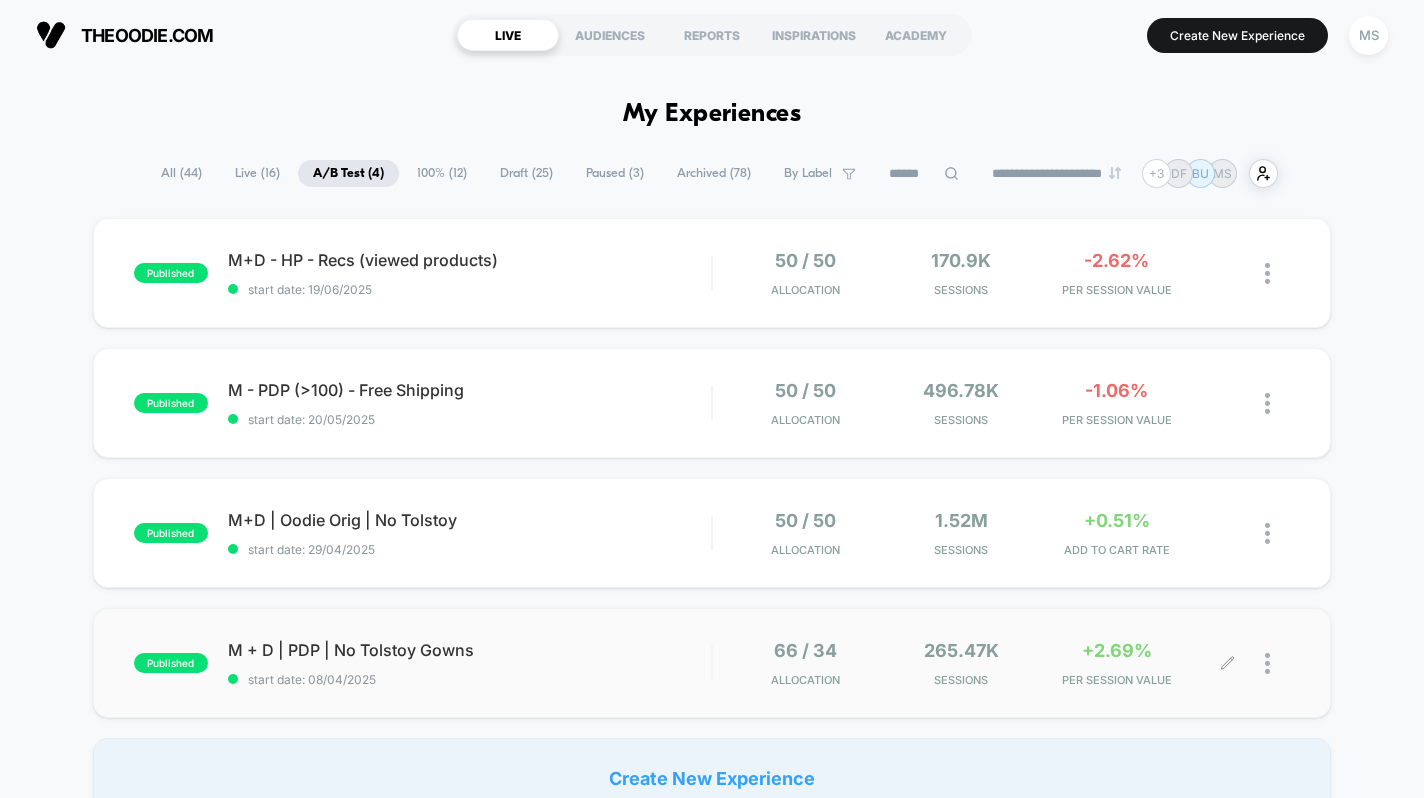click at bounding box center [1277, 663] 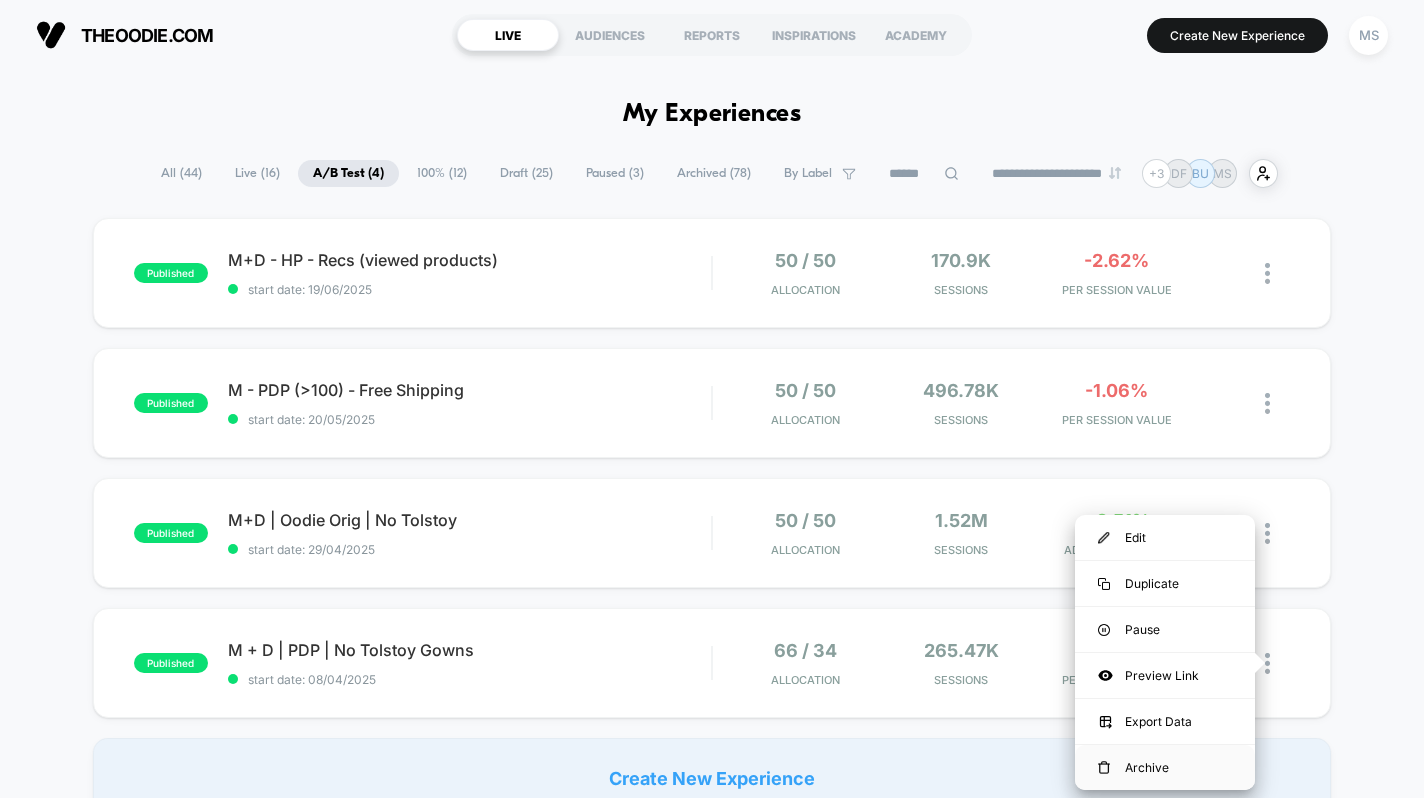 click on "Archive" at bounding box center (1165, 767) 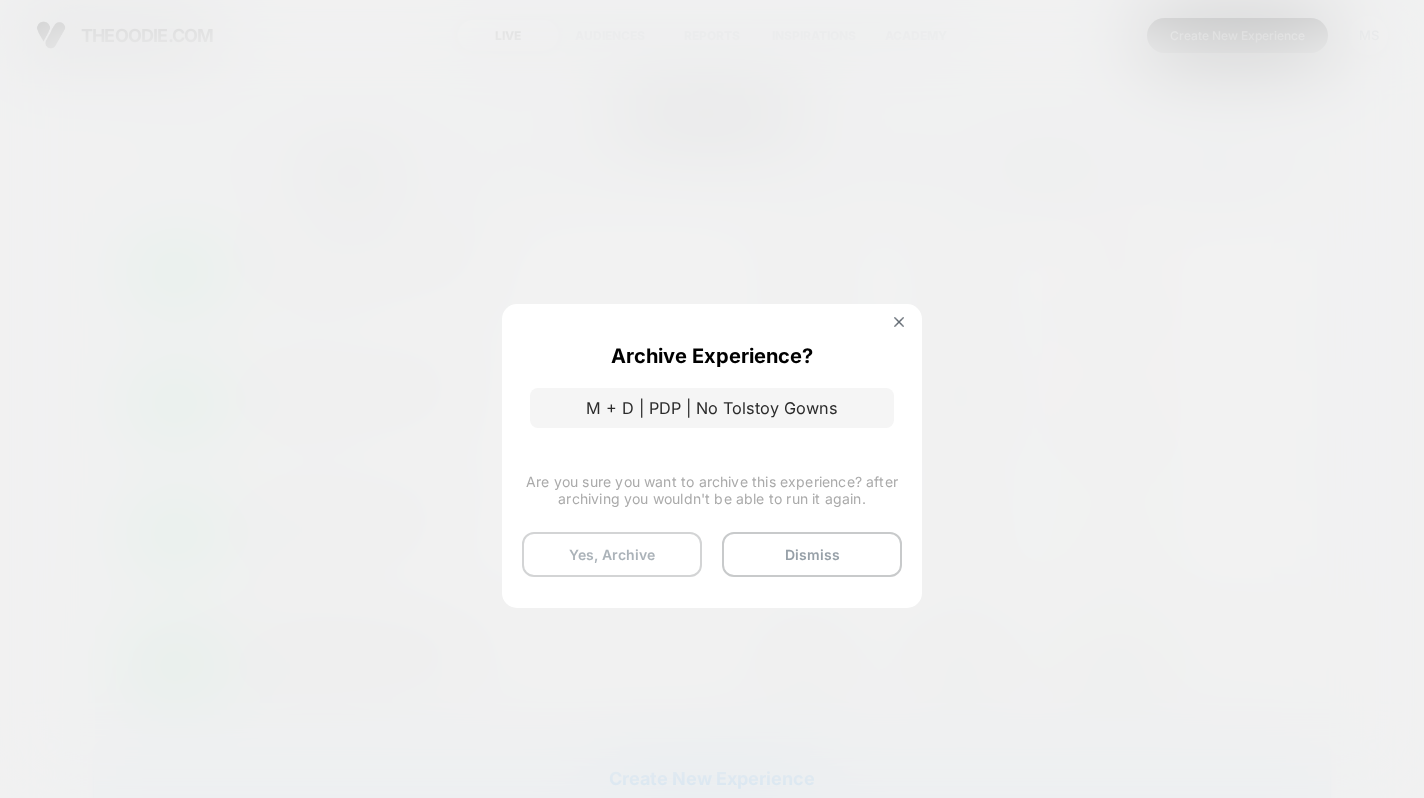 click on "Yes, Archive" at bounding box center (612, 554) 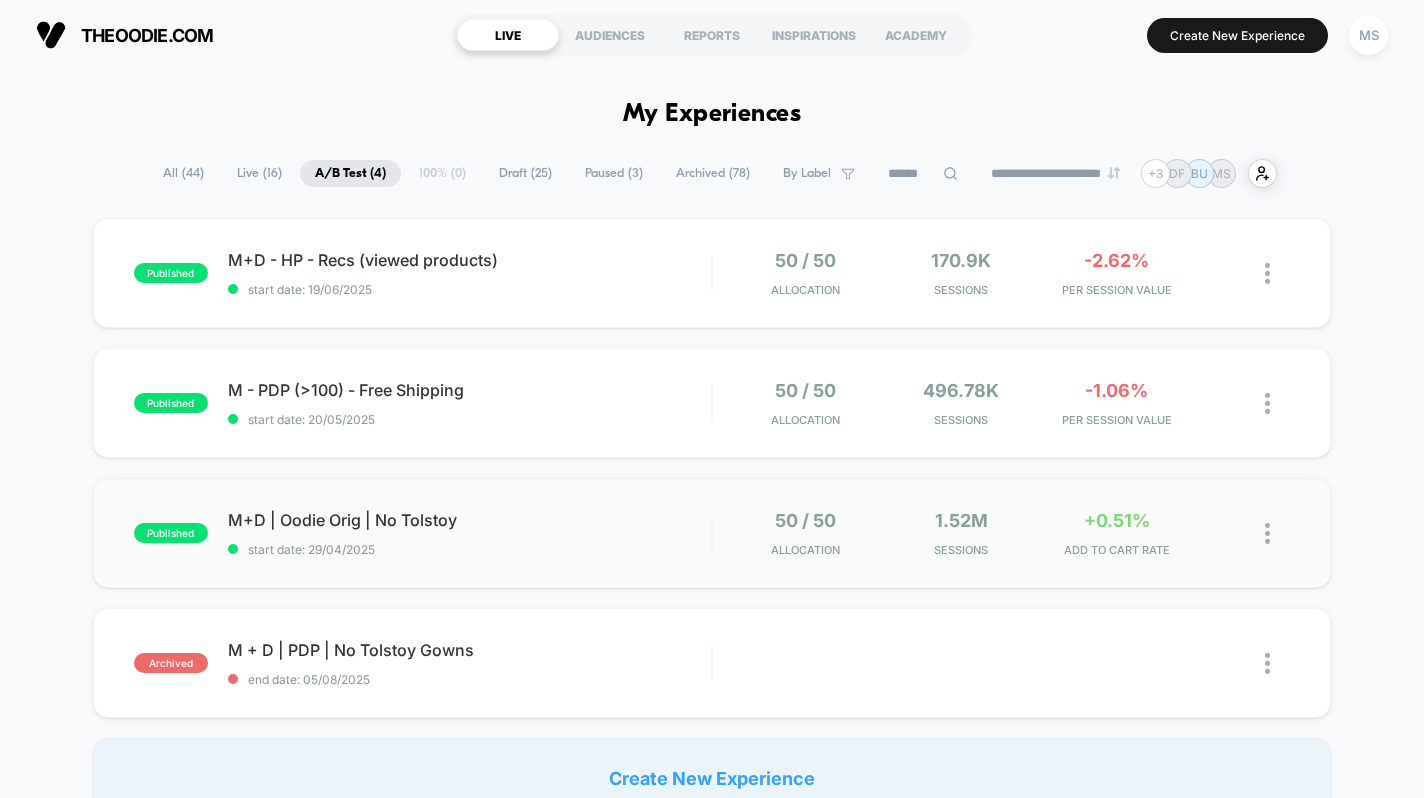 click at bounding box center (1267, 533) 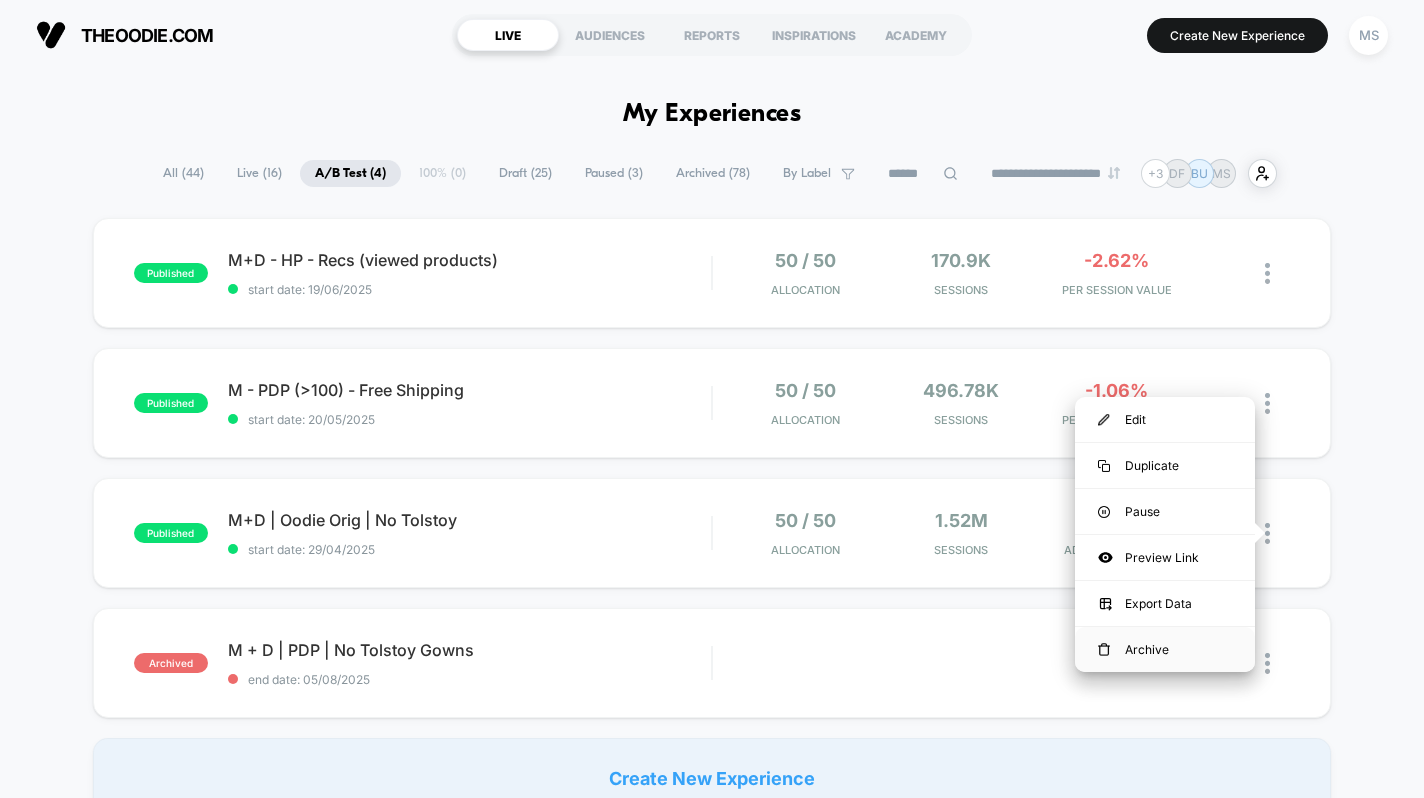 click on "Archive" at bounding box center [1165, 649] 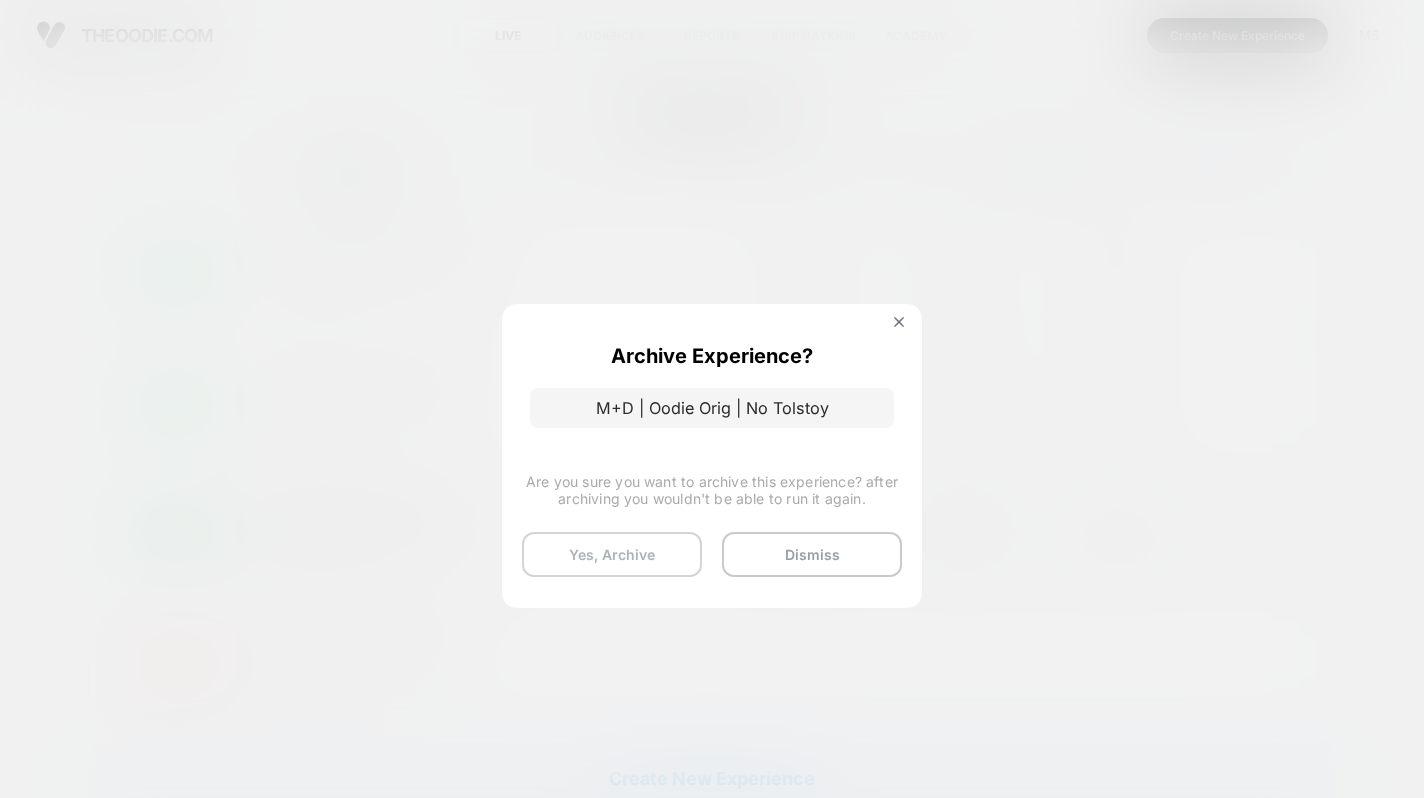 click on "Yes, Archive" at bounding box center [612, 554] 